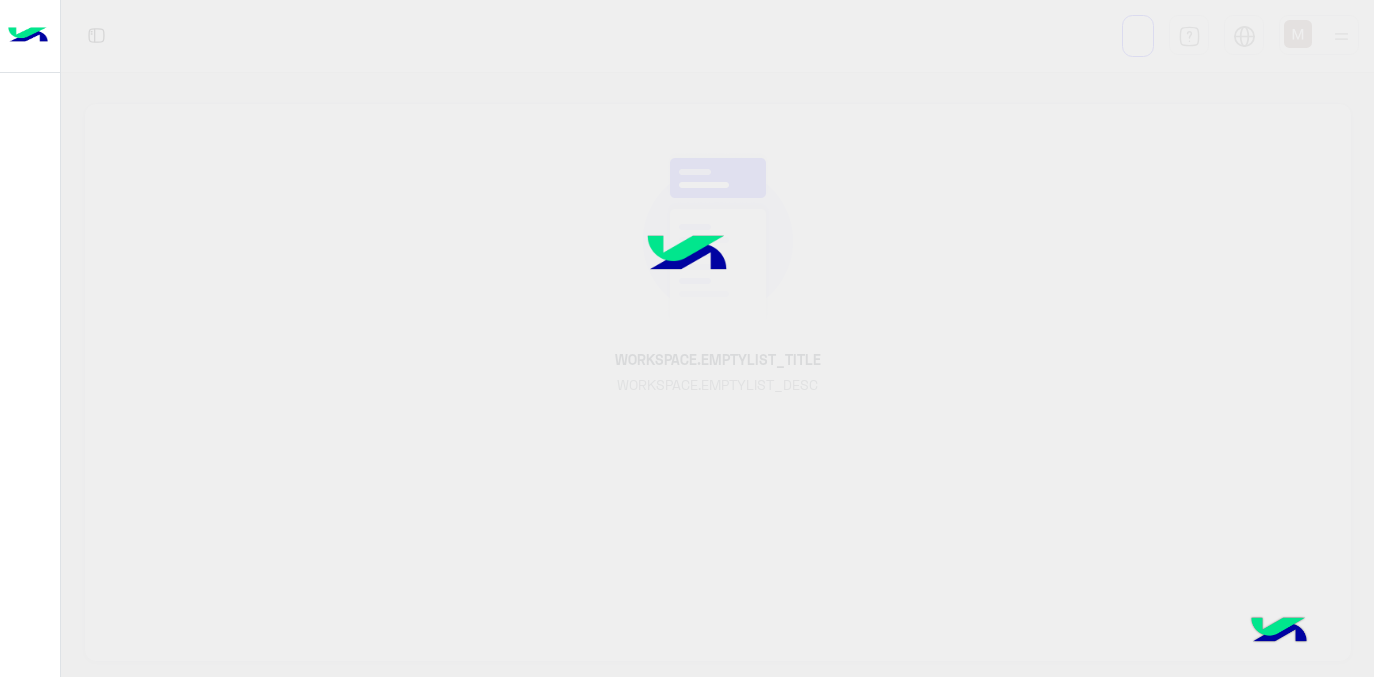 scroll, scrollTop: 0, scrollLeft: 0, axis: both 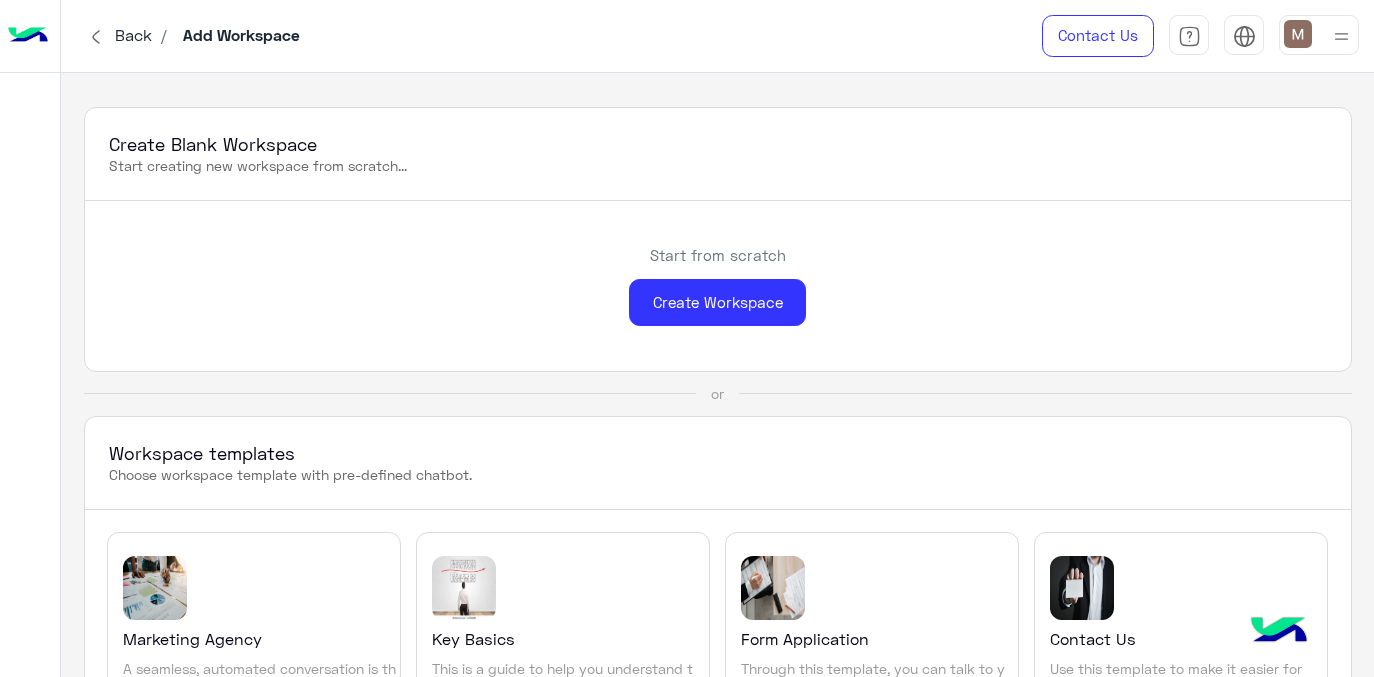 click at bounding box center (1341, 36) 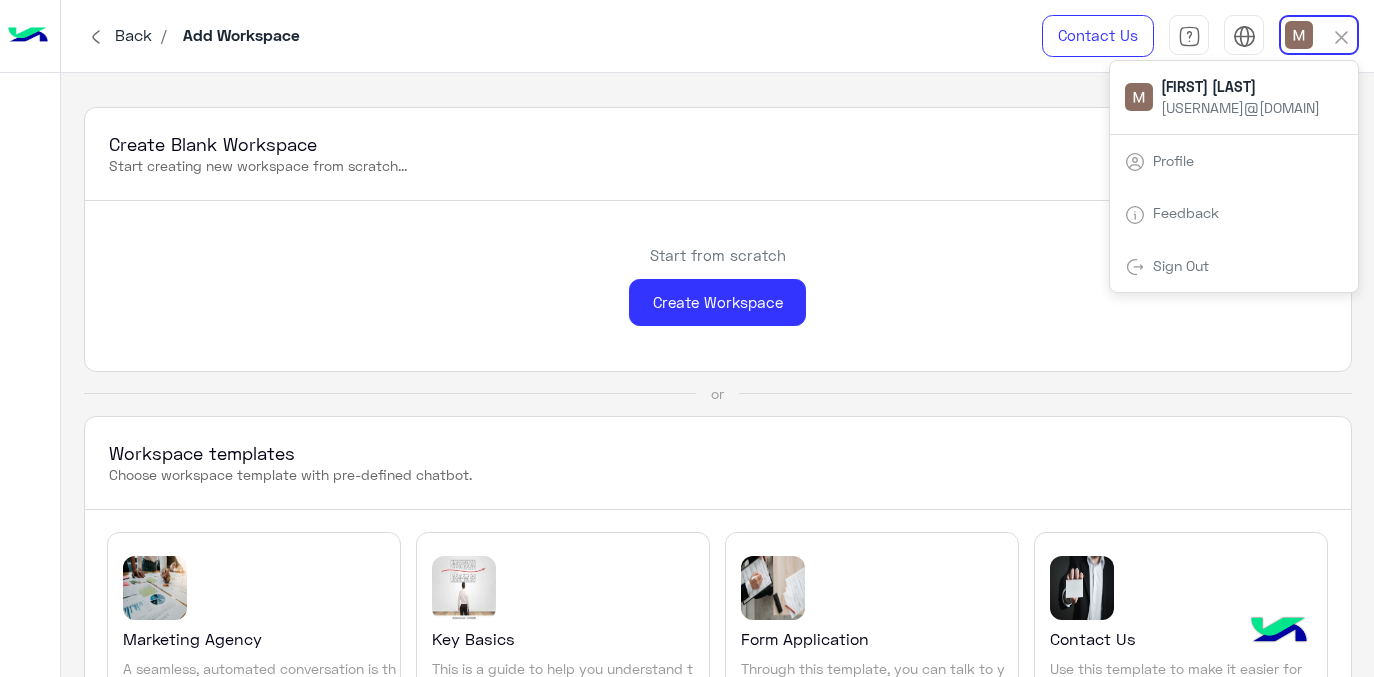 click on "Sign Out" at bounding box center [1181, 265] 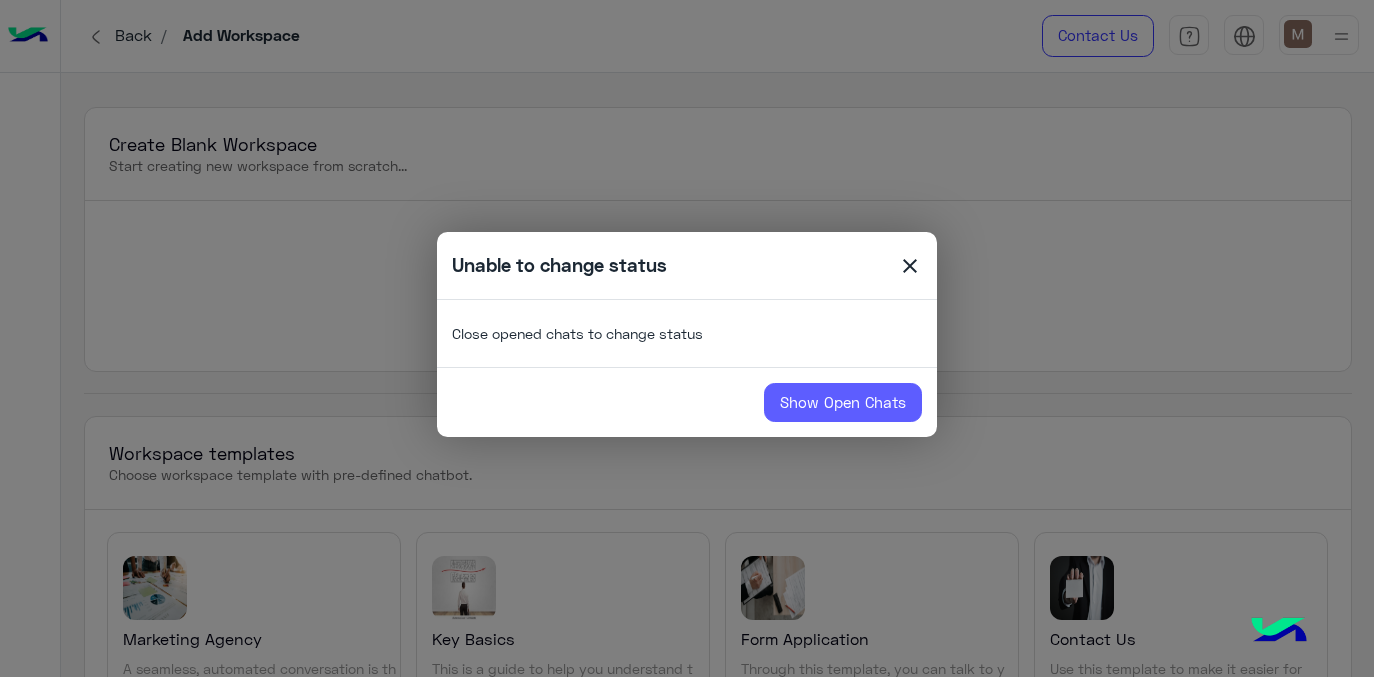 click on "Show Open Chats" 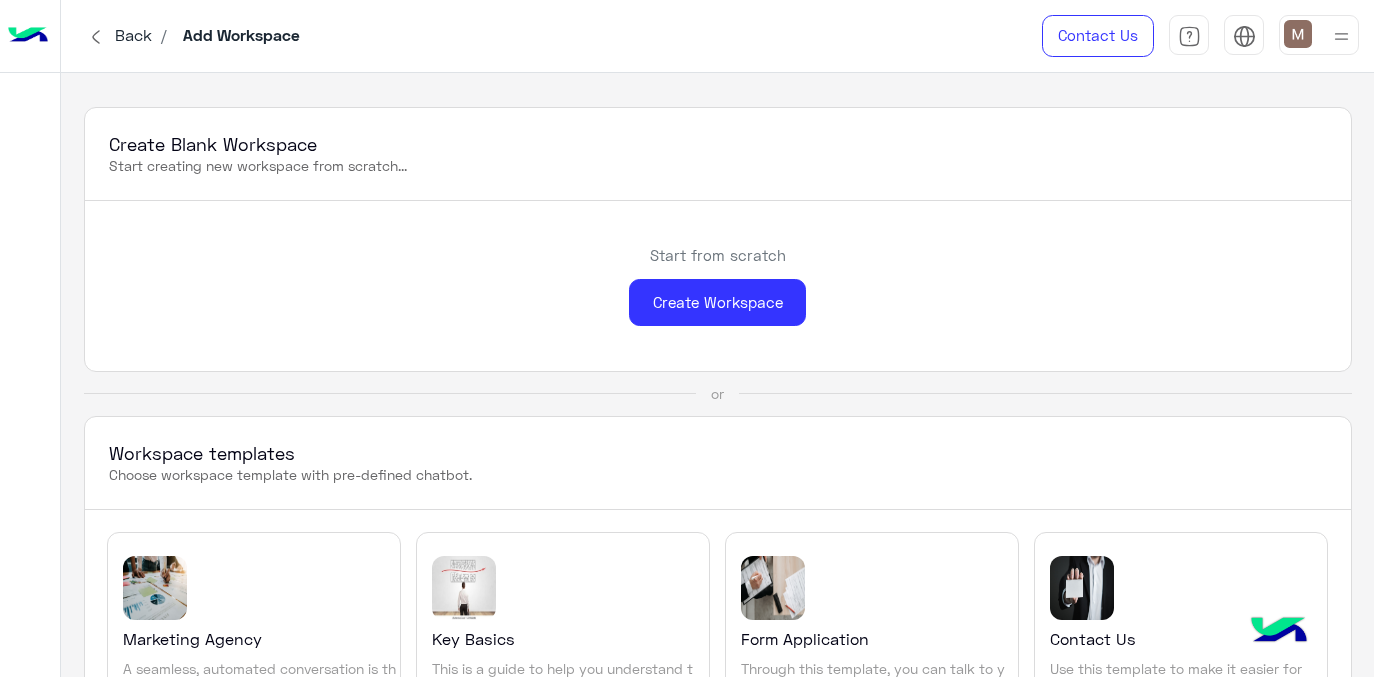 click at bounding box center [1341, 36] 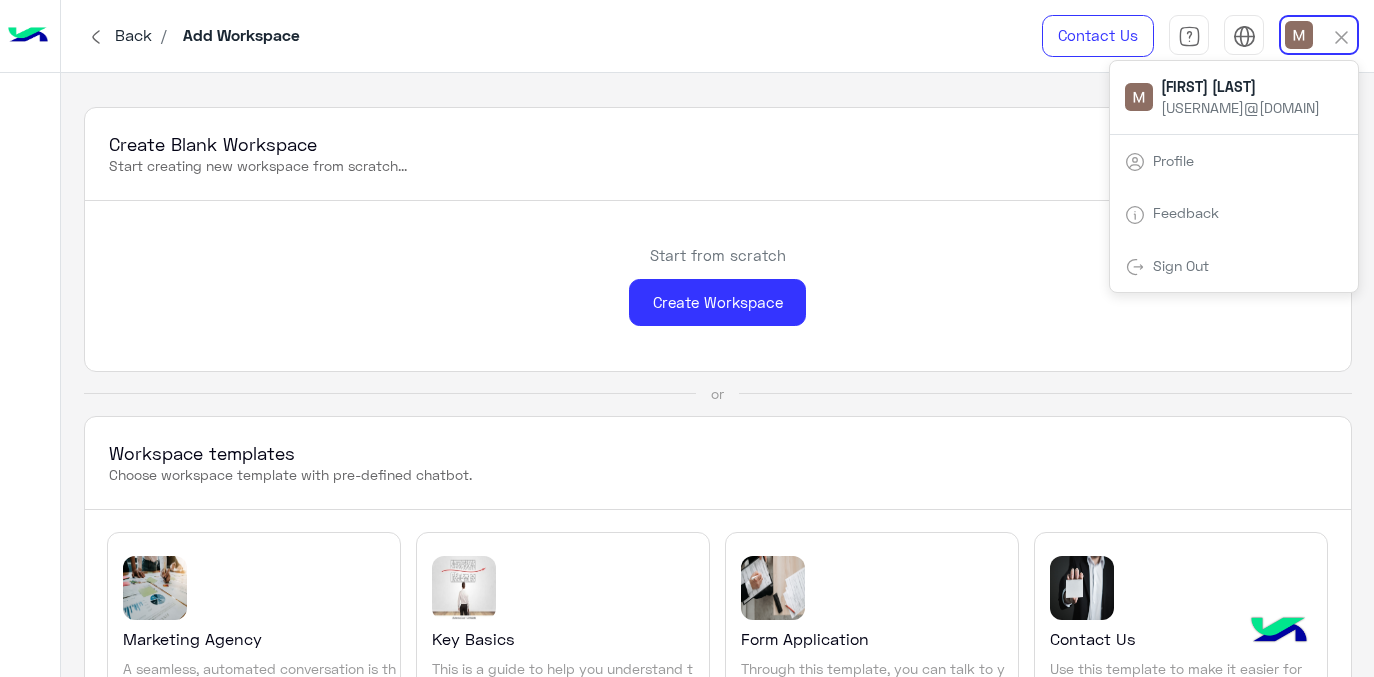 click on "Sign Out" at bounding box center [1234, 266] 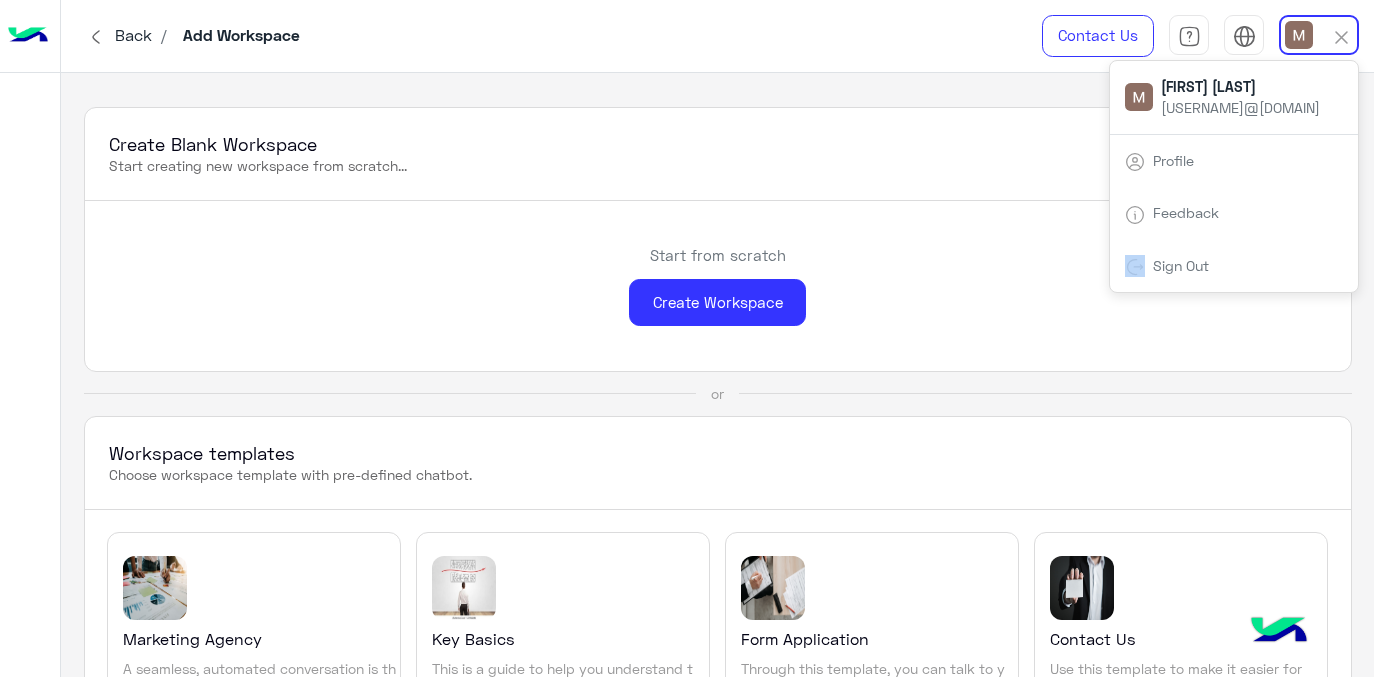 click on "Sign Out" at bounding box center (1234, 266) 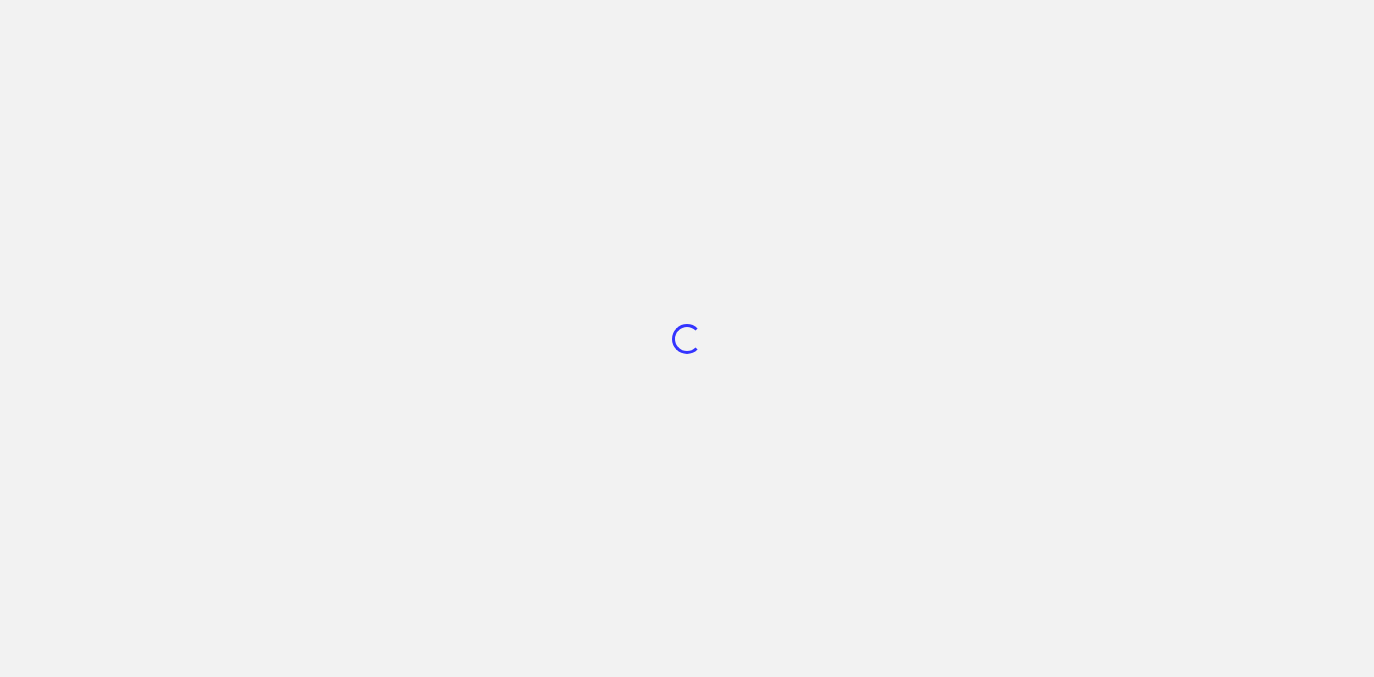 scroll, scrollTop: 0, scrollLeft: 0, axis: both 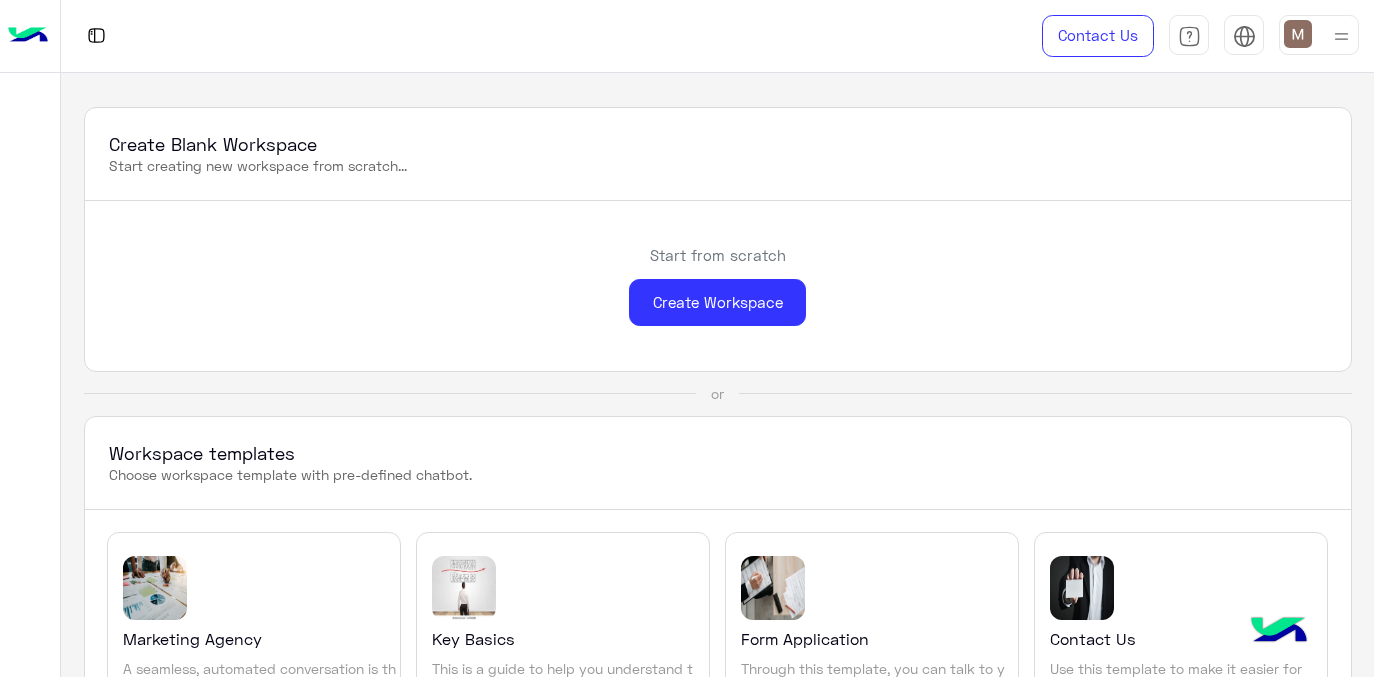 click at bounding box center [1341, 36] 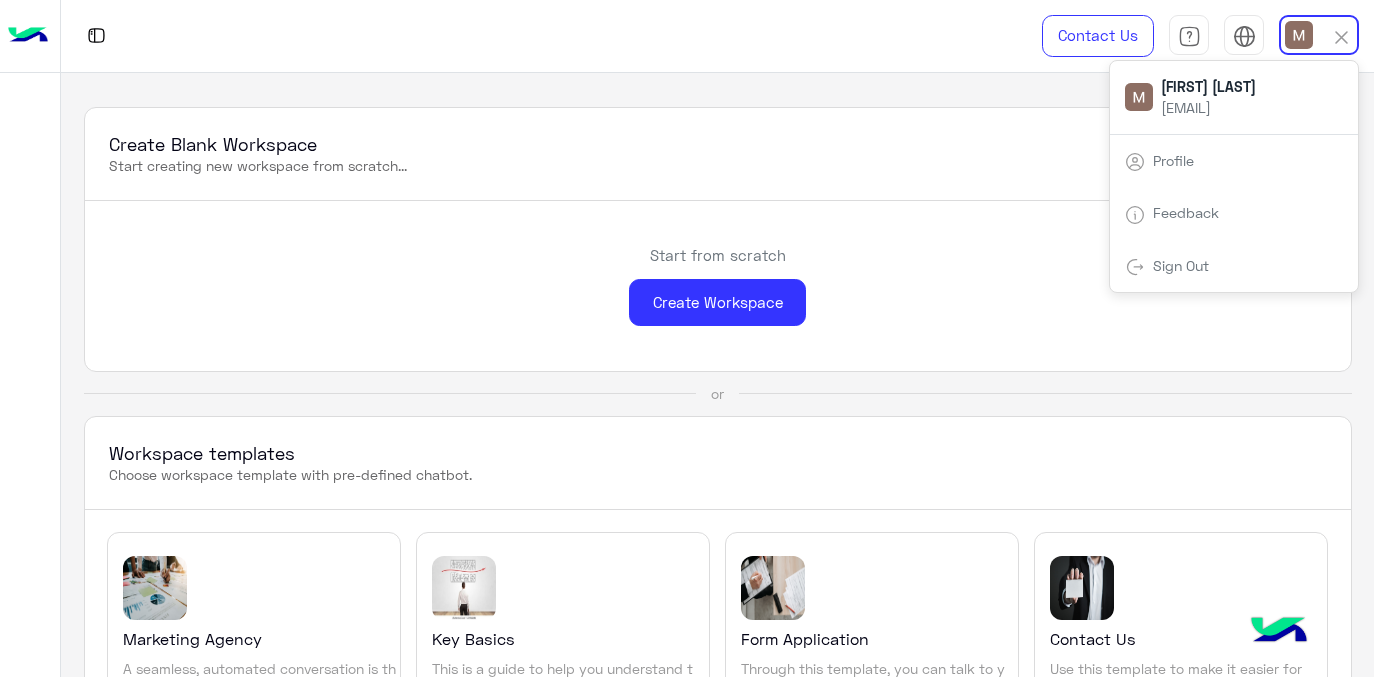 click on "Sign Out" at bounding box center [1181, 265] 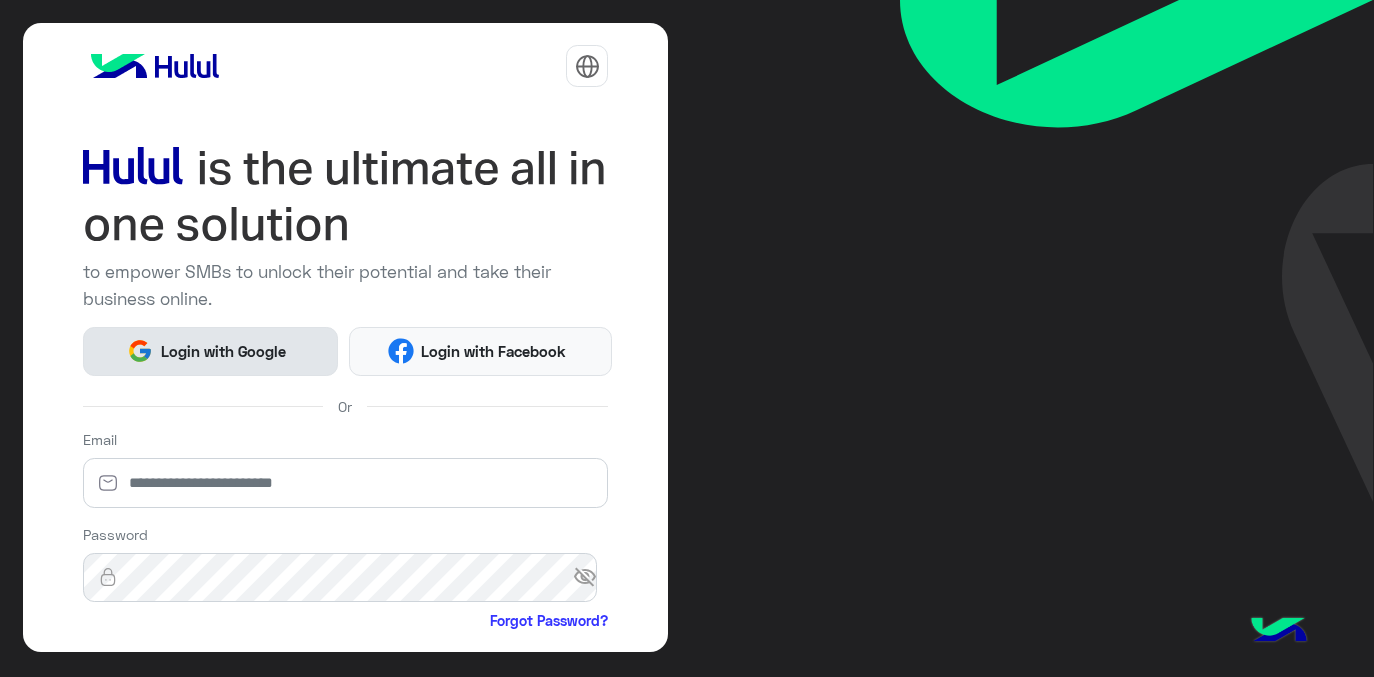 click on "Login with Google" 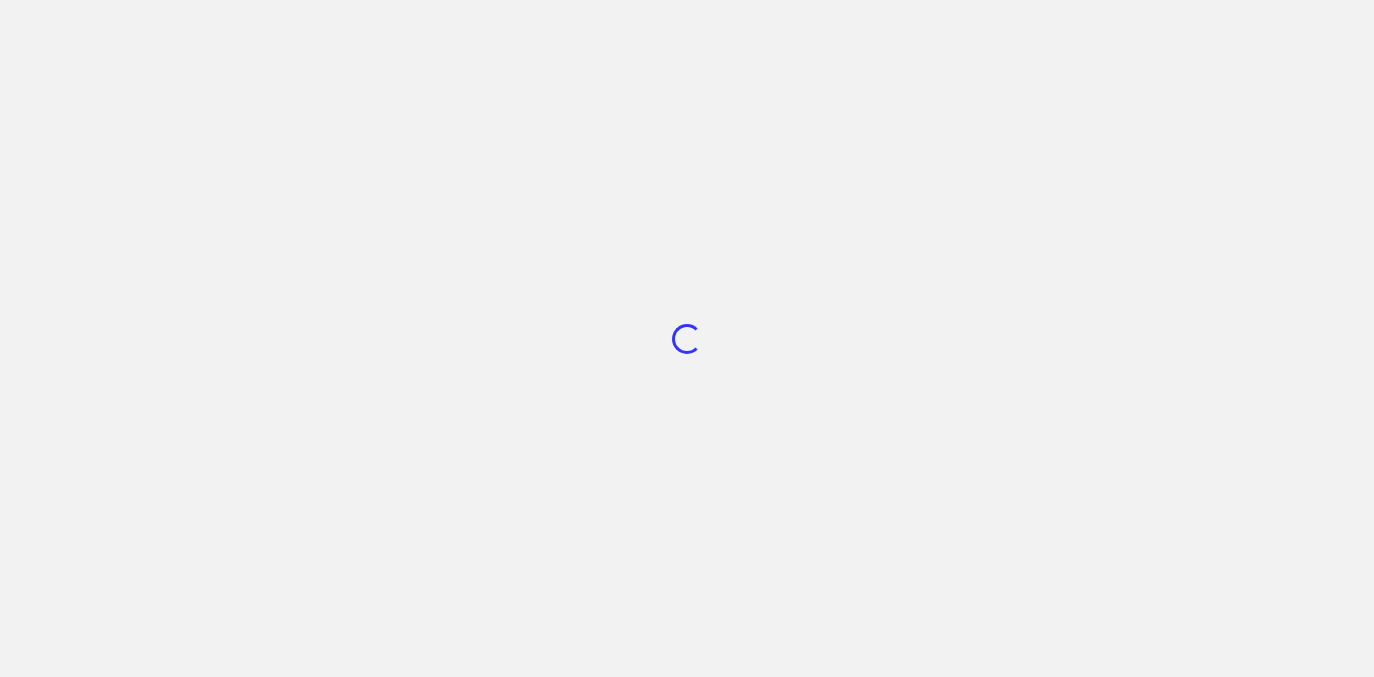 scroll, scrollTop: 0, scrollLeft: 0, axis: both 